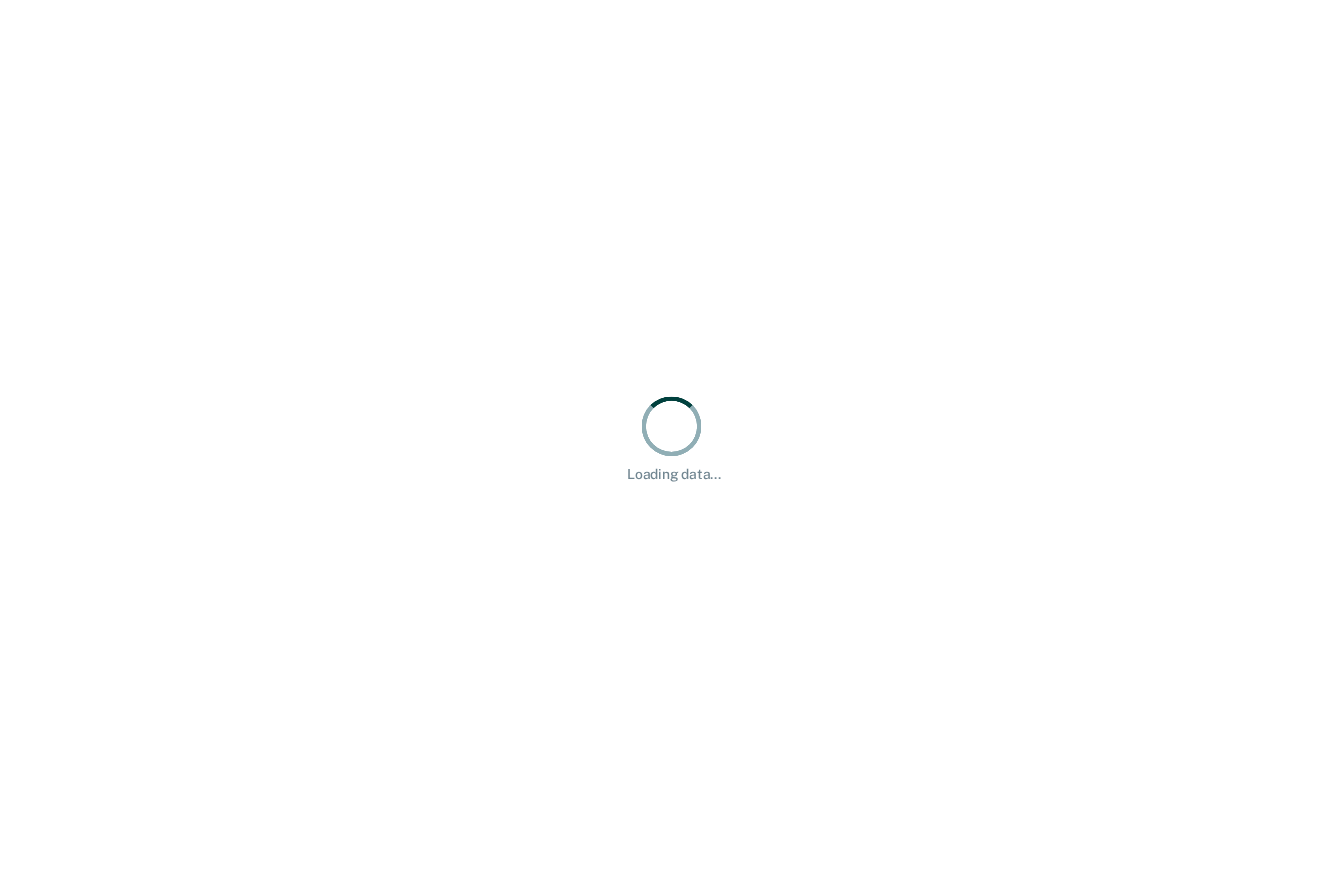 scroll, scrollTop: 0, scrollLeft: 0, axis: both 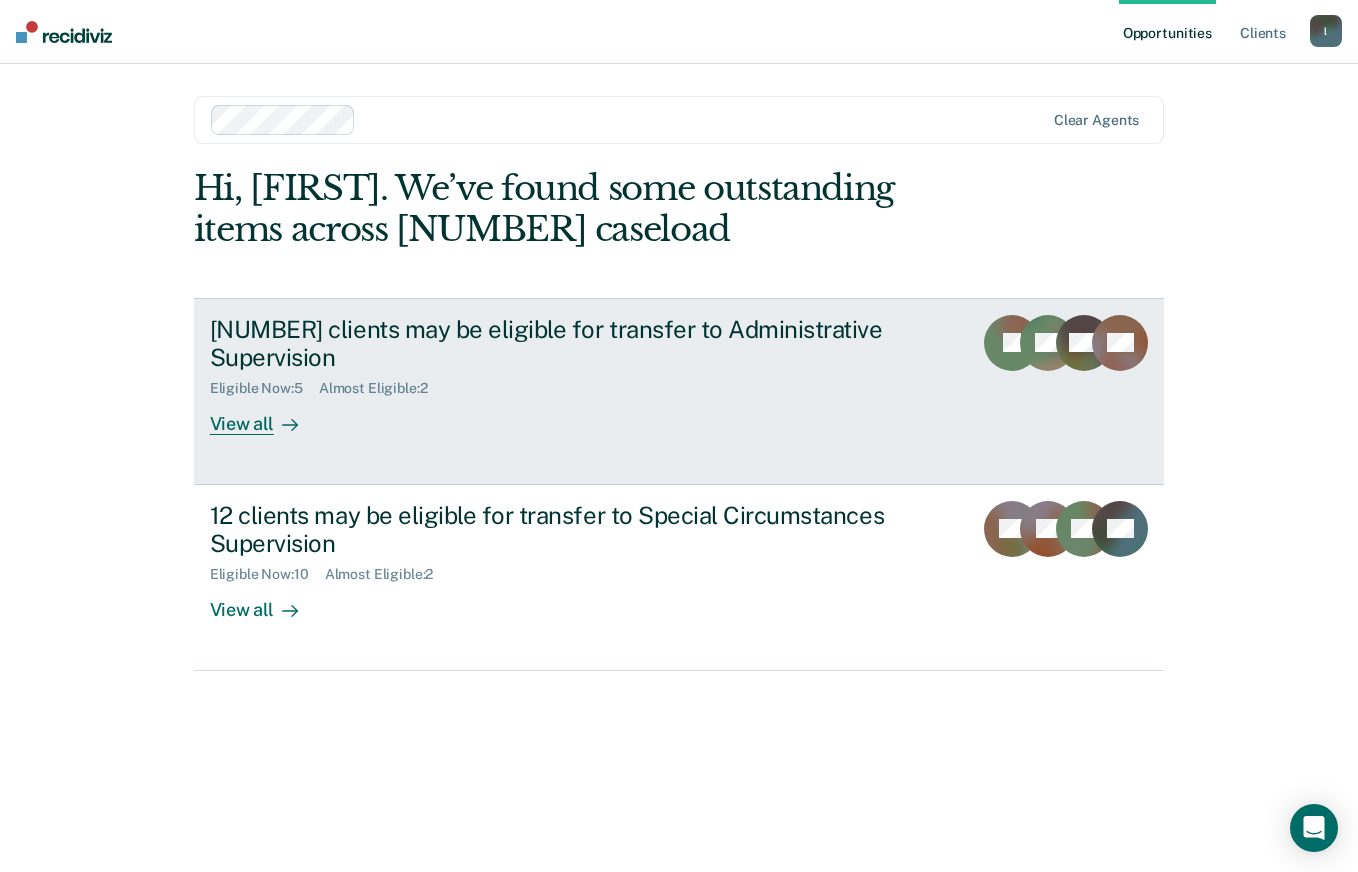 click on "View all" at bounding box center (266, 416) 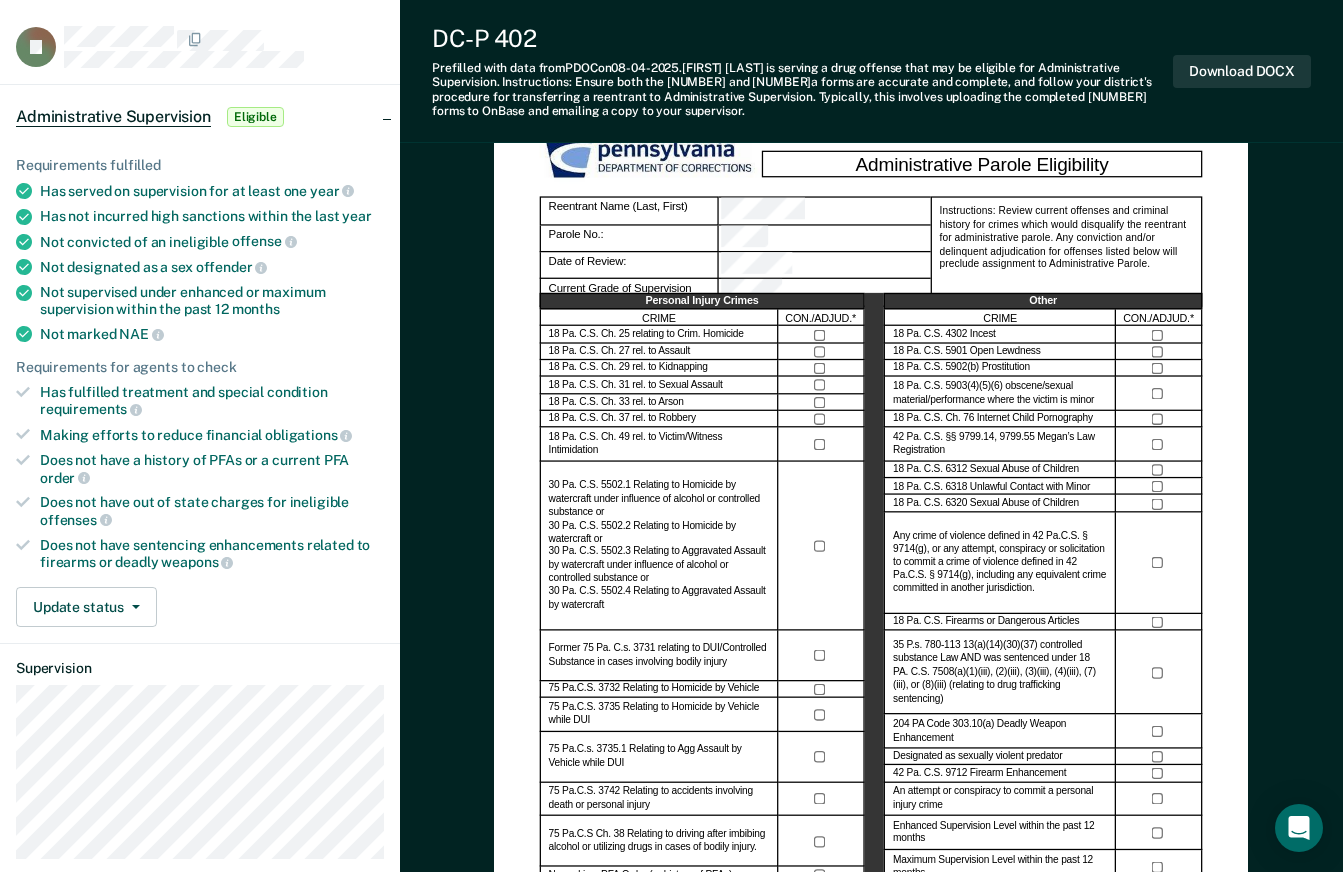 scroll, scrollTop: 0, scrollLeft: 0, axis: both 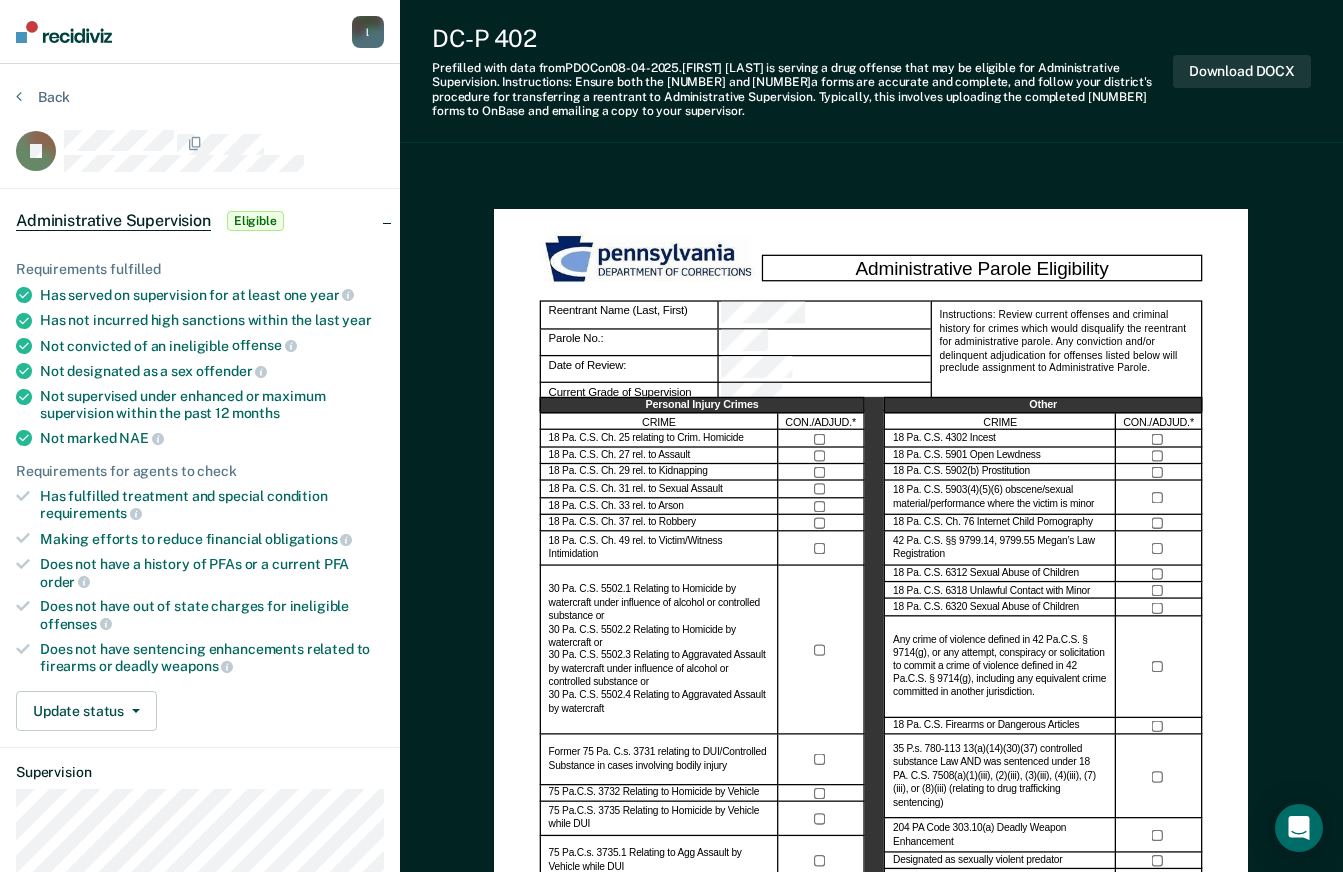 click on "Administrative Supervision" at bounding box center [113, 221] 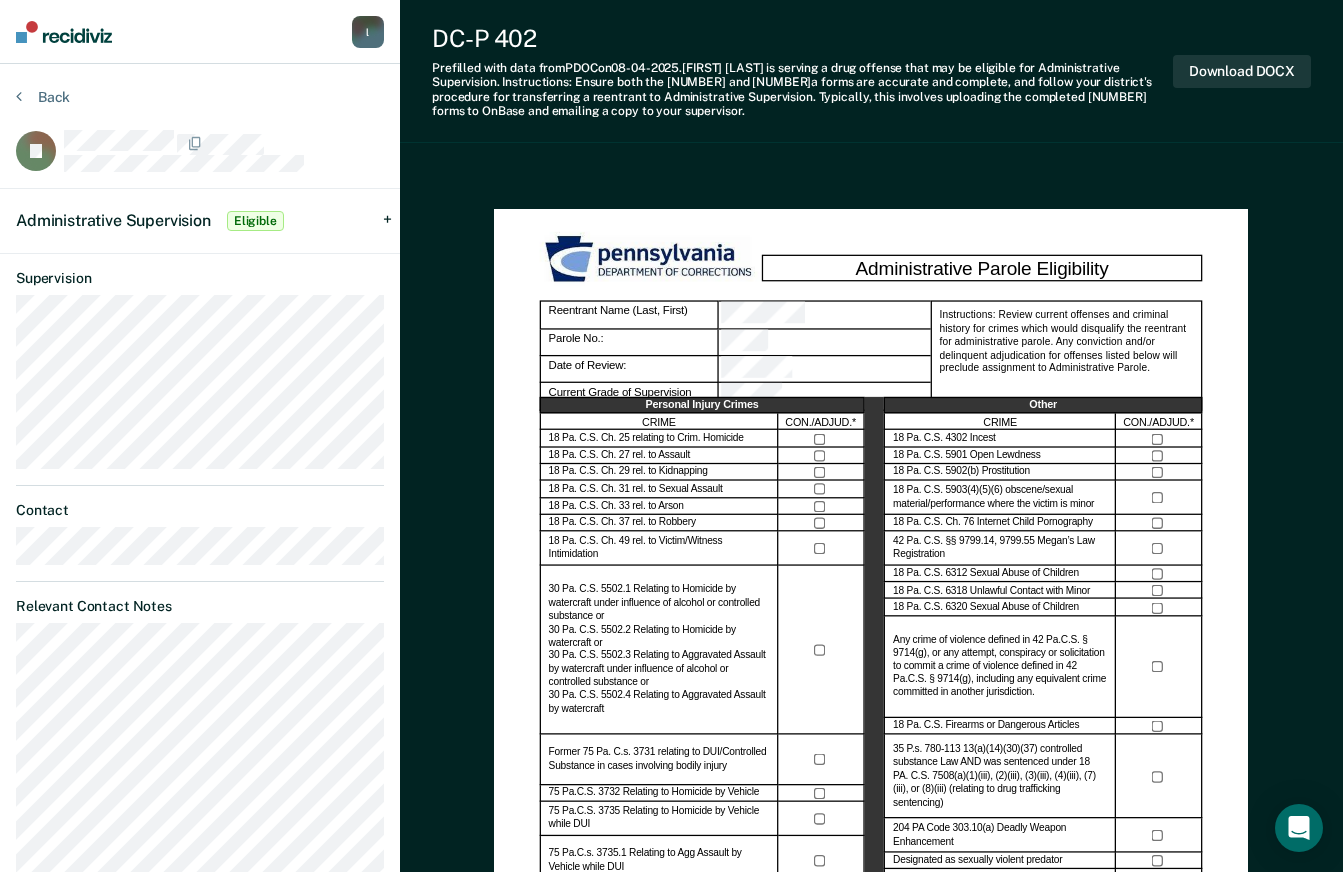 click on "Administrative Supervision Eligible" at bounding box center [200, 221] 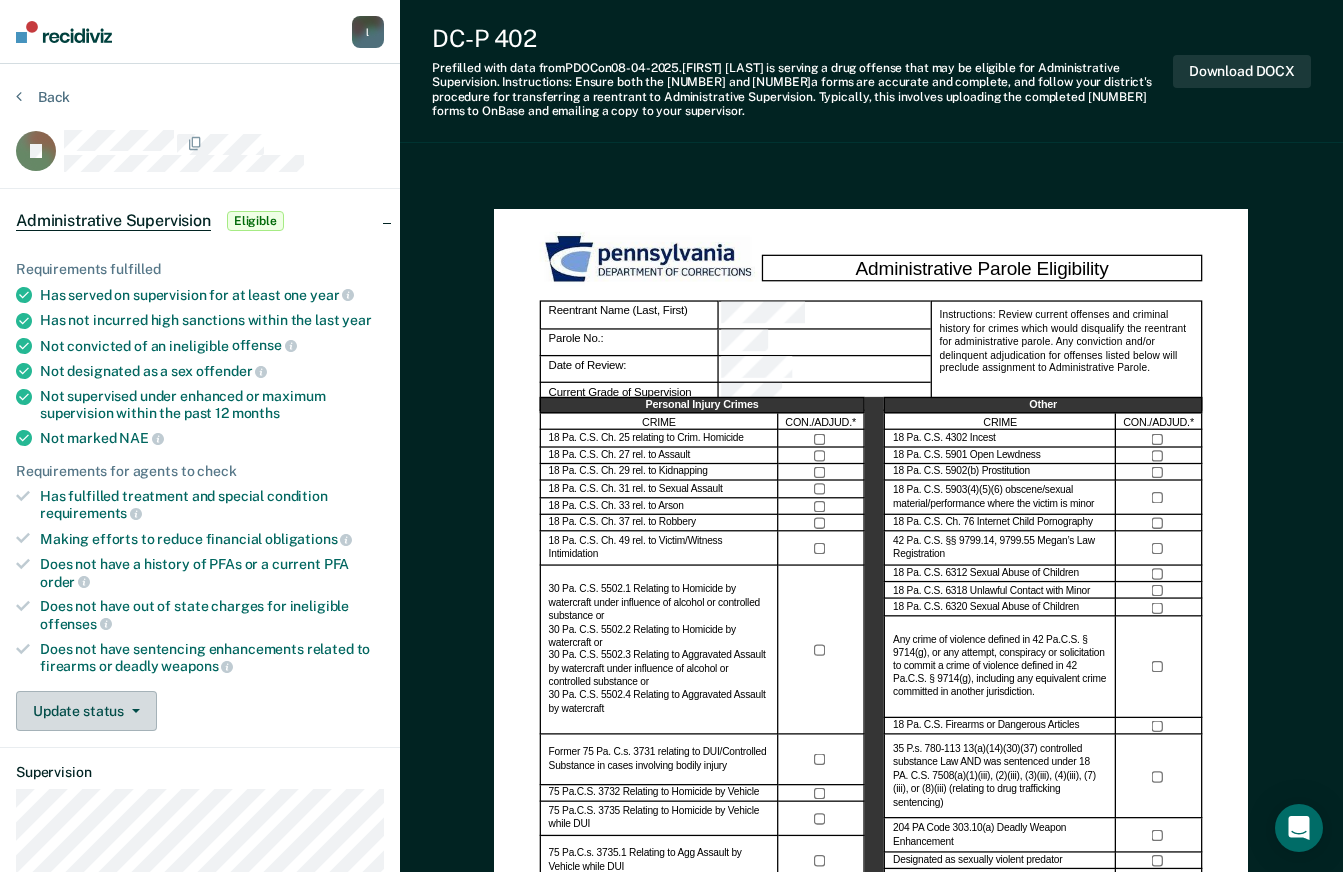 click on "Update status" at bounding box center [86, 711] 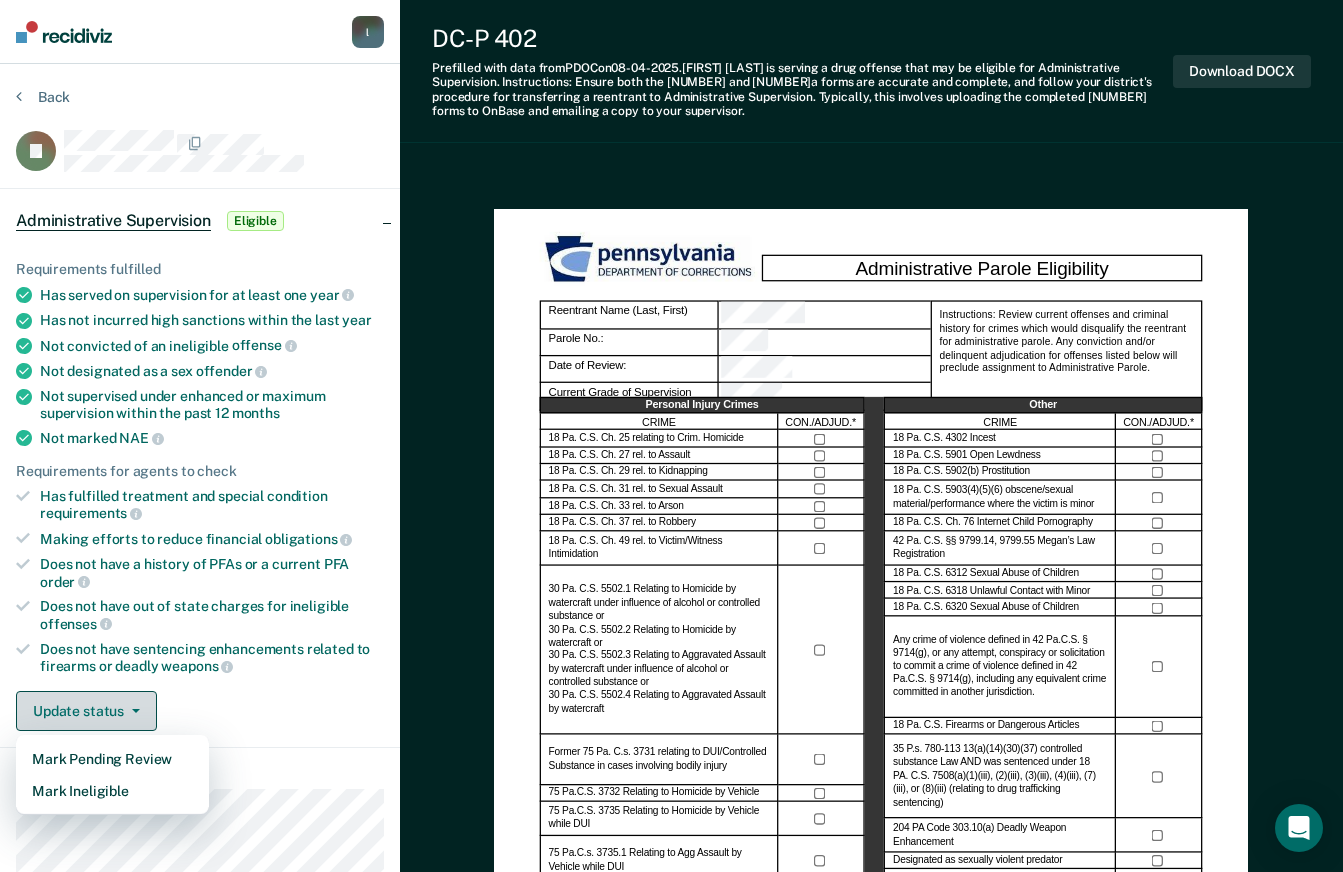 click on "Update status" at bounding box center (86, 711) 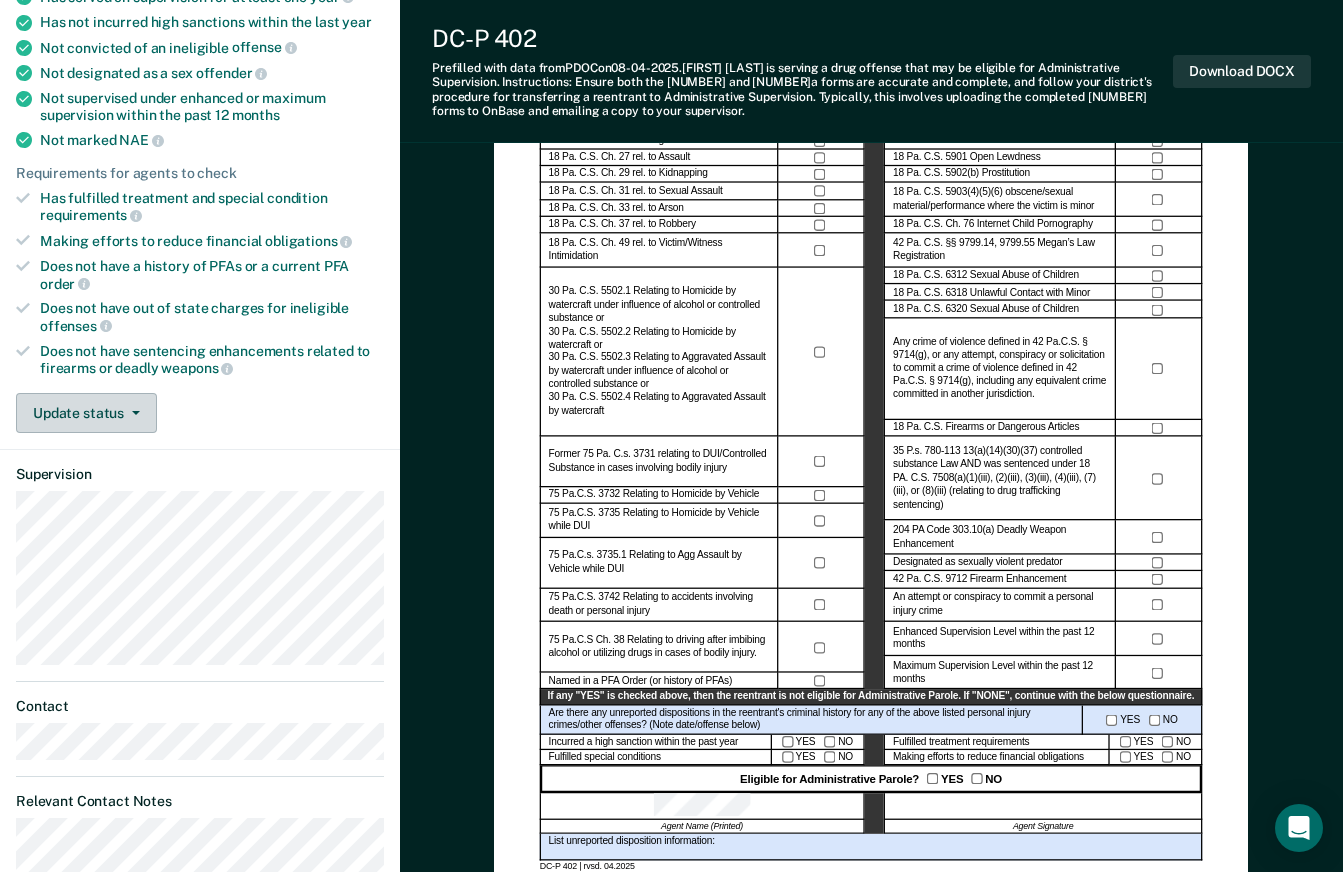 scroll, scrollTop: 300, scrollLeft: 0, axis: vertical 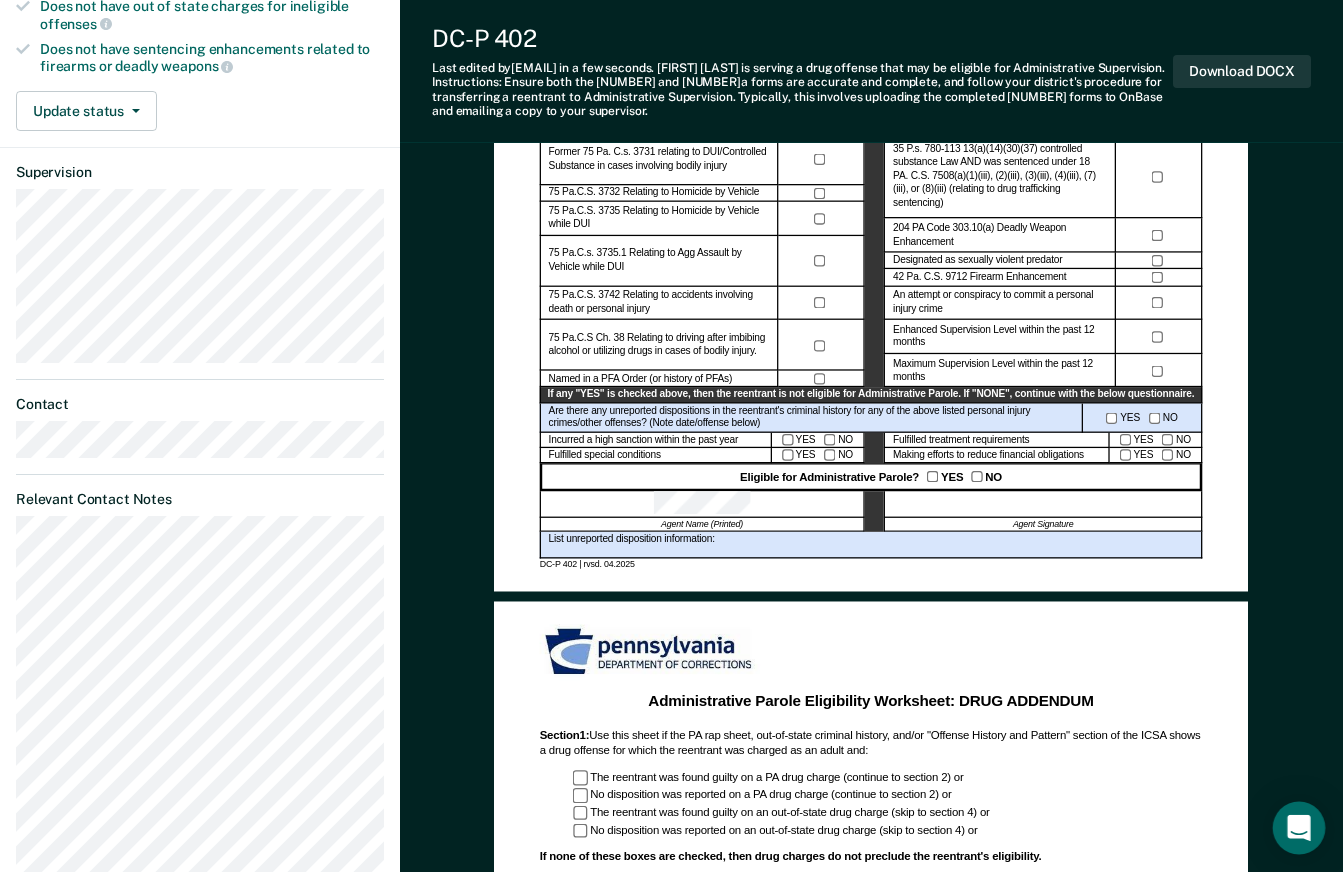 click 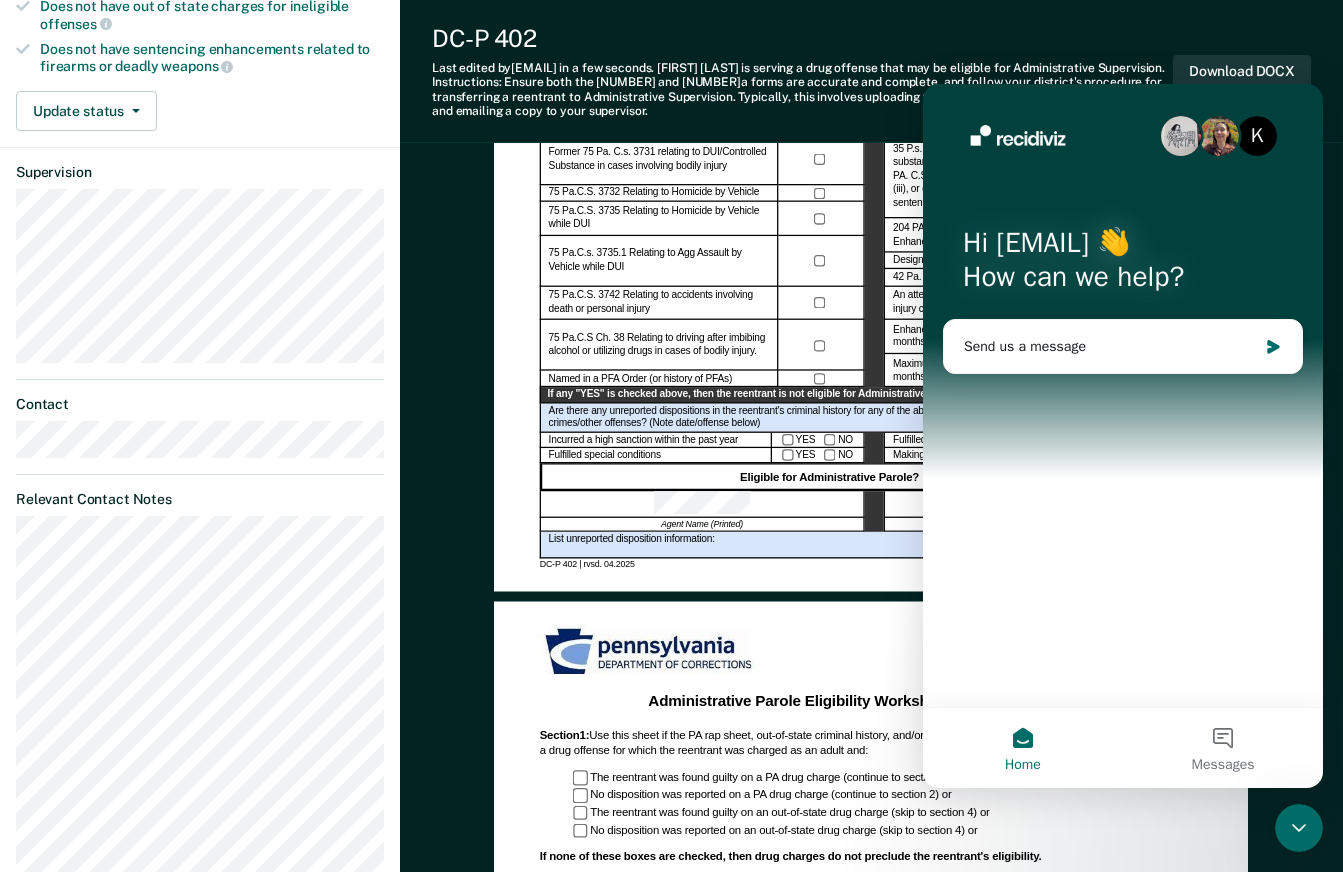 scroll, scrollTop: 0, scrollLeft: 0, axis: both 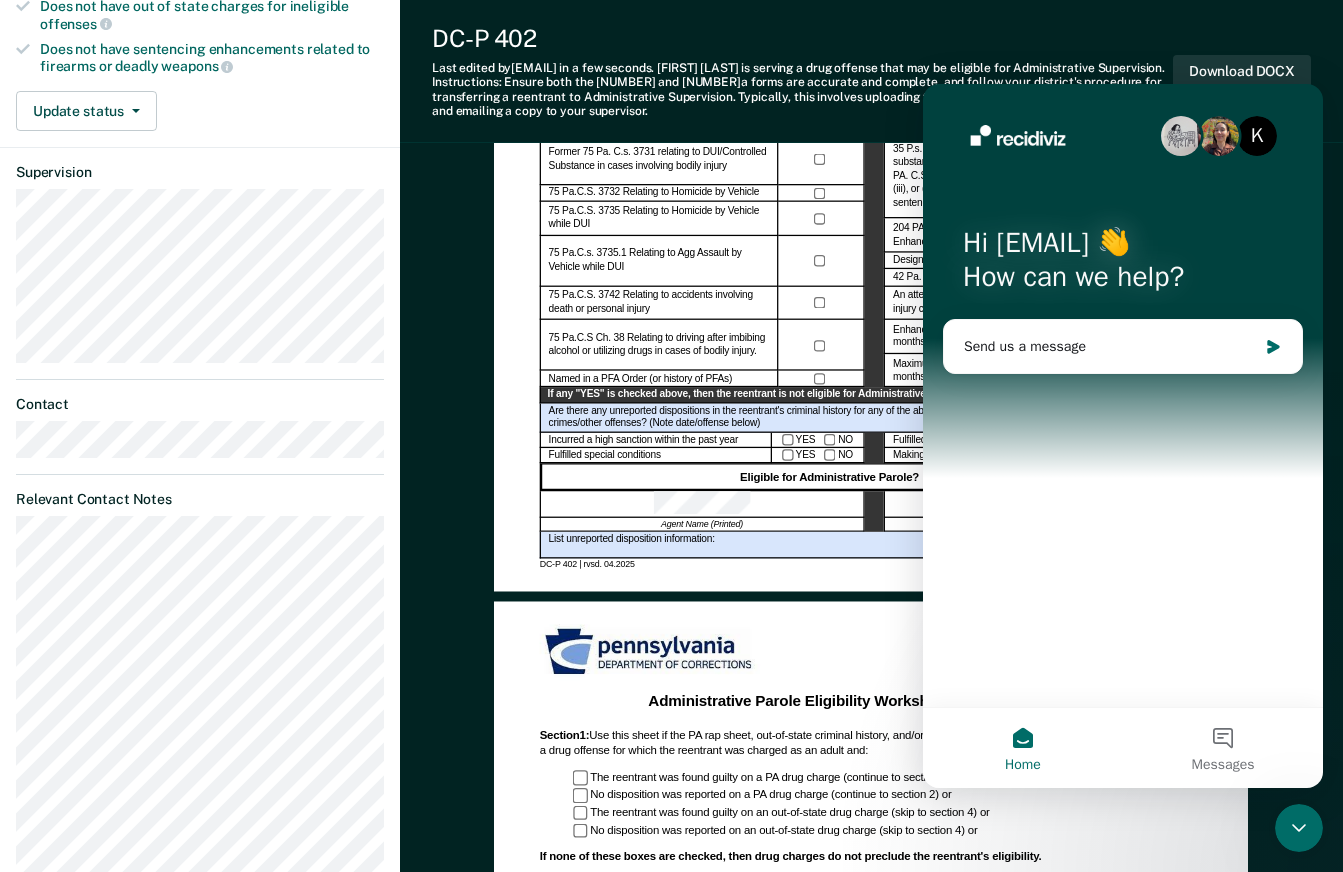 click at bounding box center (822, 160) 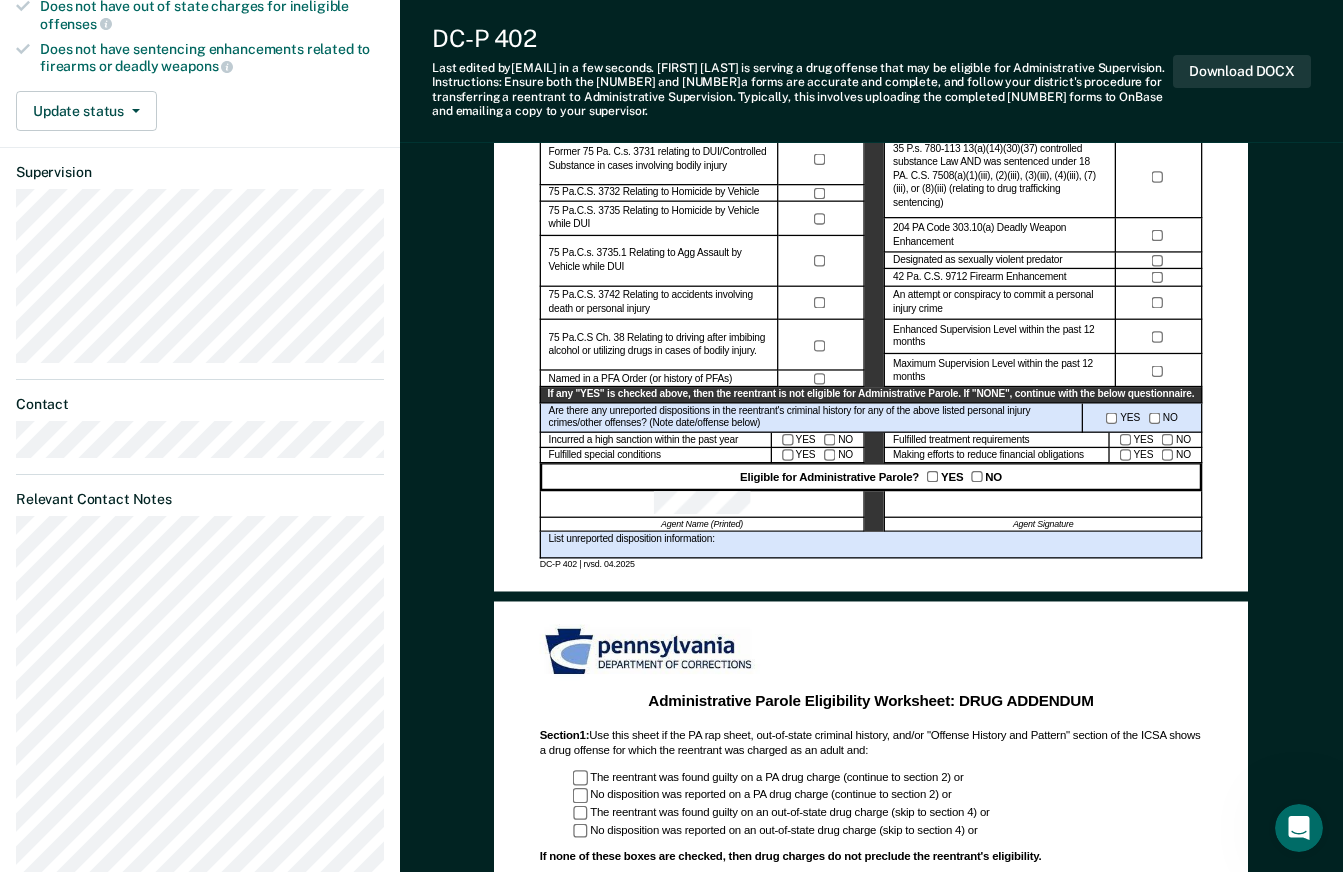 scroll, scrollTop: 0, scrollLeft: 0, axis: both 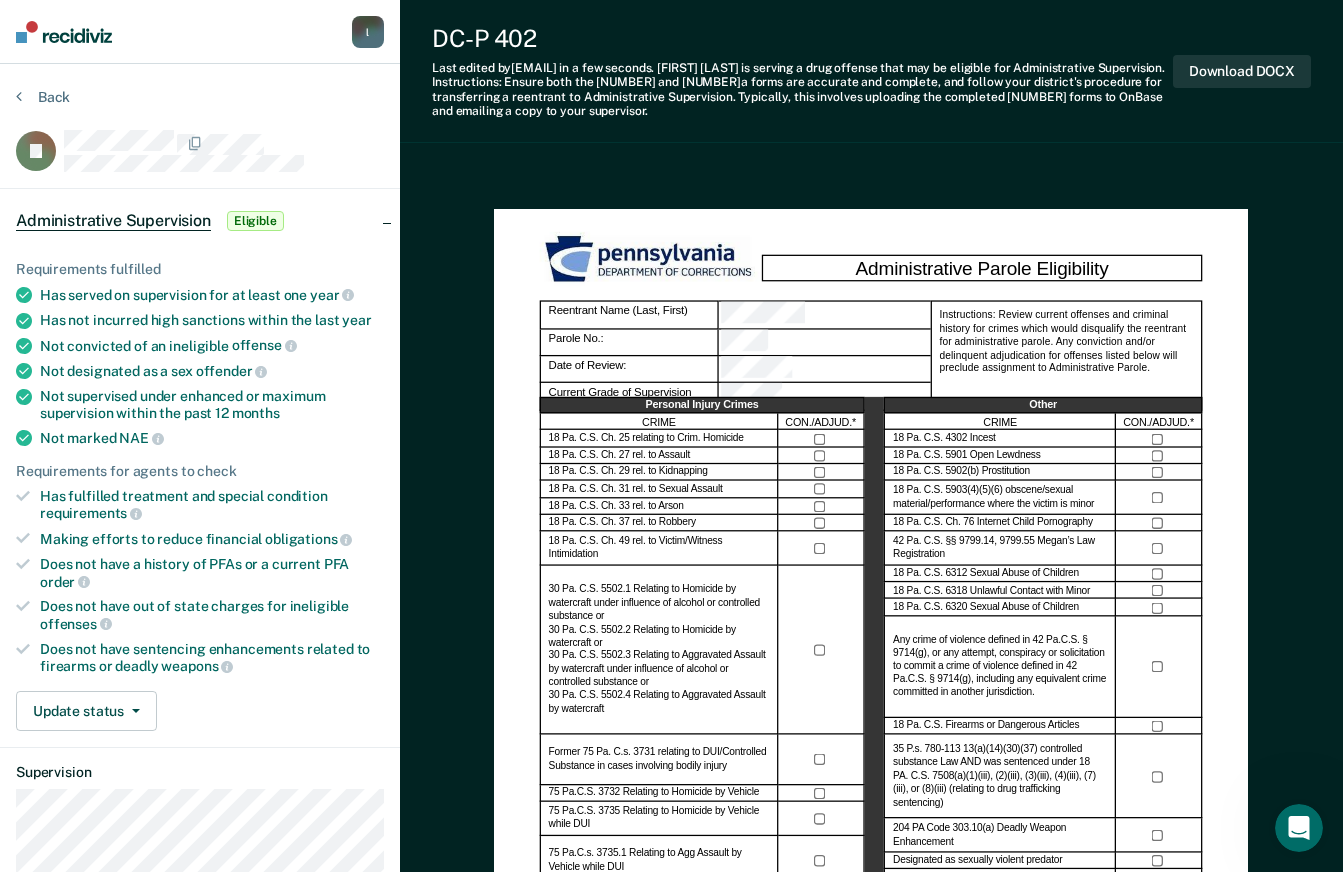 click on "l" at bounding box center [368, 32] 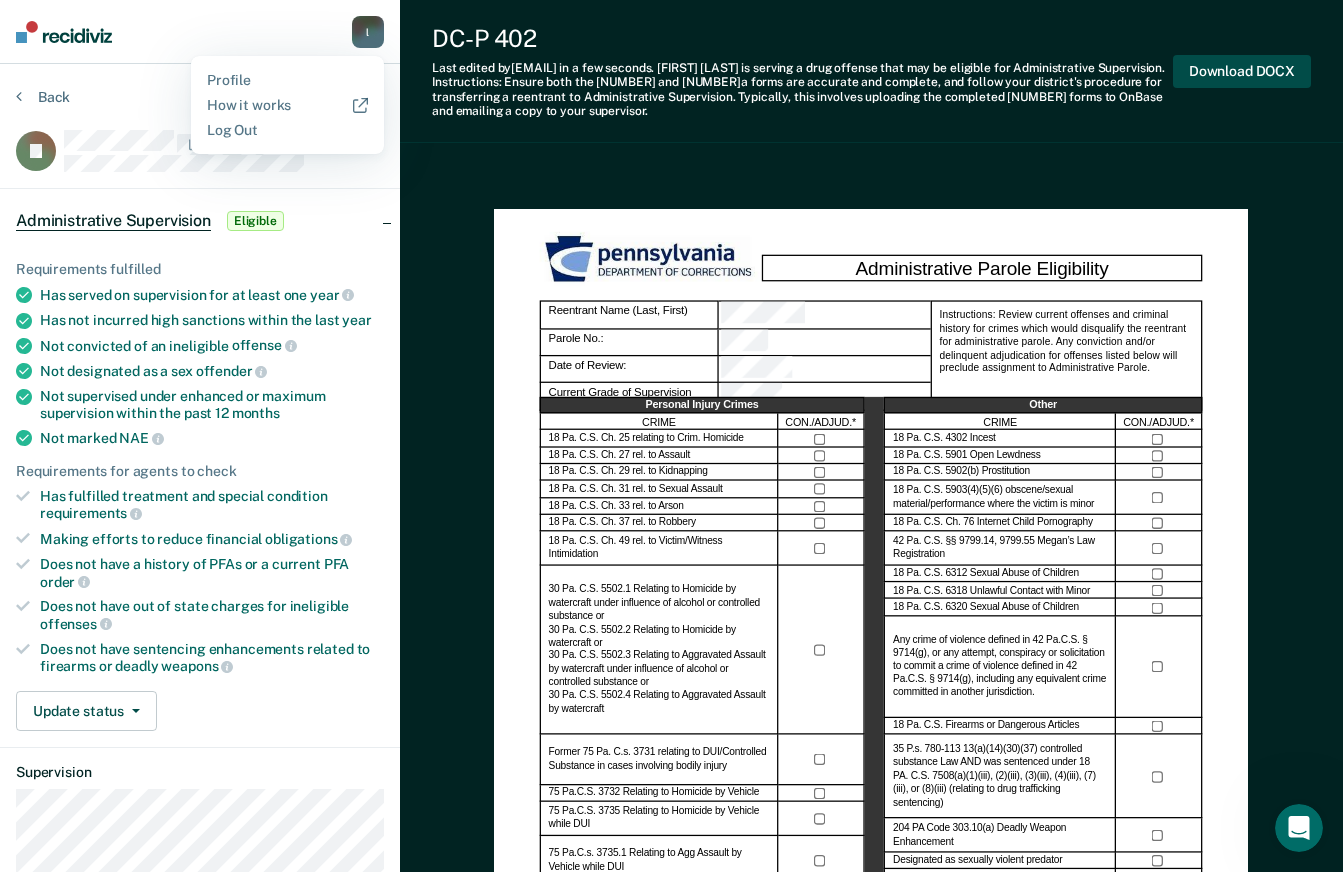 click on "Download DOCX" at bounding box center (1242, 71) 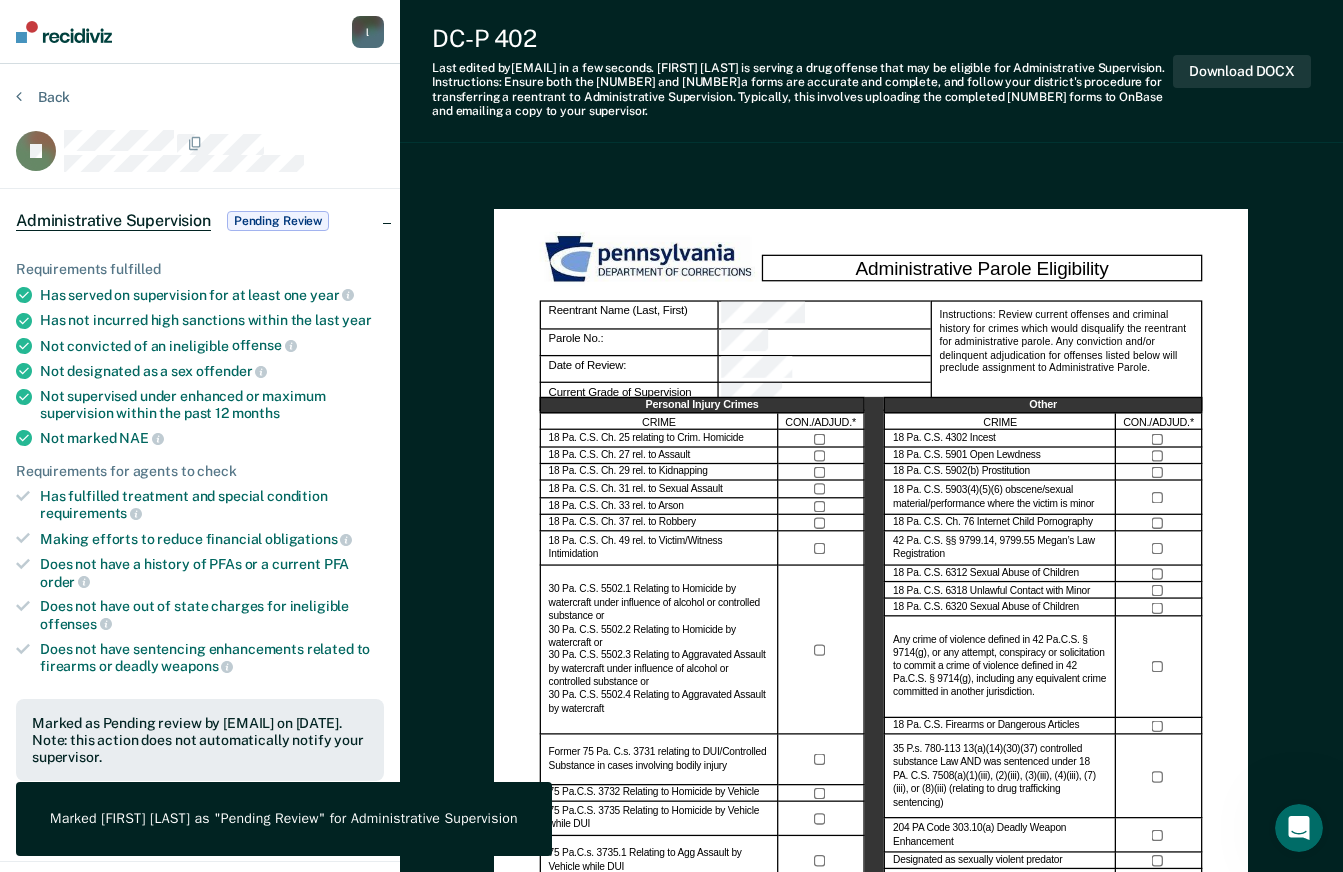 click on "DC-P [NUMBER] Last edited by [EMAIL] in a few seconds . [FIRST] [LAST] is serving a drug offense that may be eligible for Administrative Supervision. Instructions: Ensure both the [NUMBER] and [NUMBER]a forms are accurate and complete, and follow your district's procedure for transferring a reentrant to Administrative Supervision. Typically, this involves uploading the completed [NUMBER] forms to OnBase and emailing a copy to your supervisor. Download DOCX Administrative Parole Eligibility Reentrant Name (Last, First) Parole No.: [NUMBER] Date of Review: [DATE] Current Grade of Supervision Instructions: Review current offenses and criminal history for crimes which would disqualify the reentrant for administrative parole. Any conviction and/or delinquent adjudication for offenses listed below will preclude assignment to Administrative Parole. Personal Injury Crimes CRIME CON./ADJUD.* [NUMBER] relating to Crim. Homicide [NUMBER] rel. to Assault [NUMBER] rel. to Kidnapping [NUMBER] rel. to Arson [NUMBER]" at bounding box center [871, 1124] 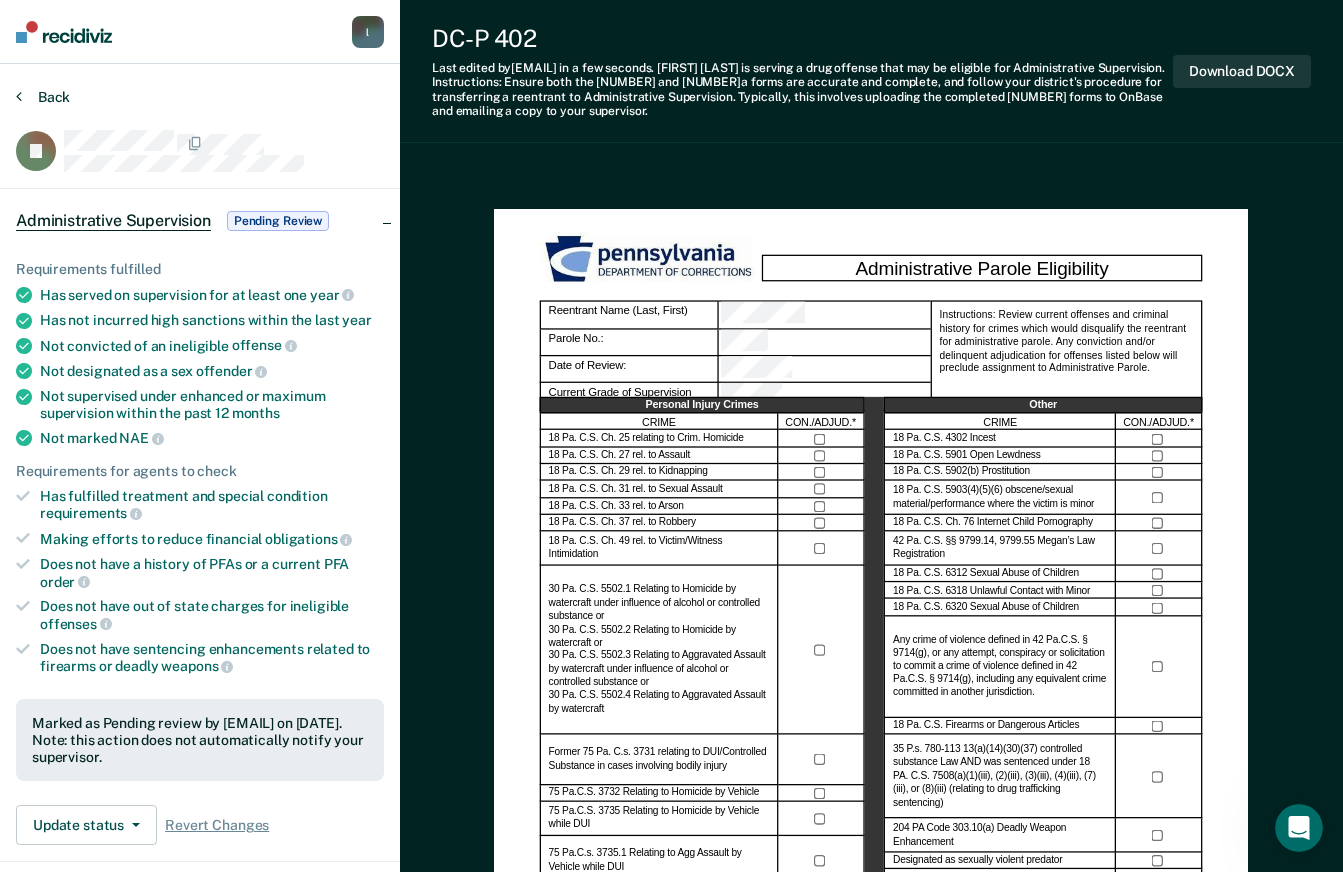 click on "Back" at bounding box center (43, 97) 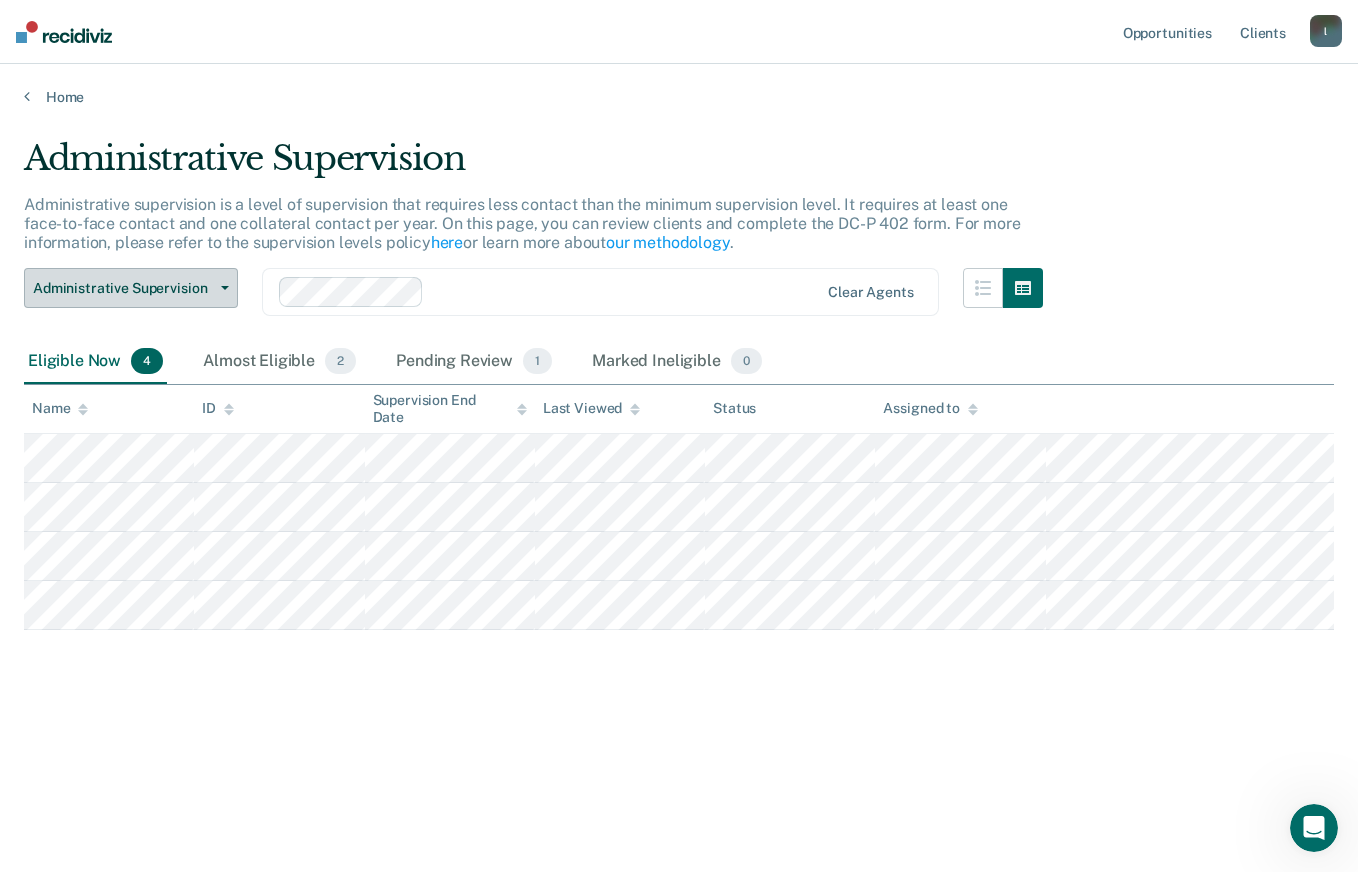 click 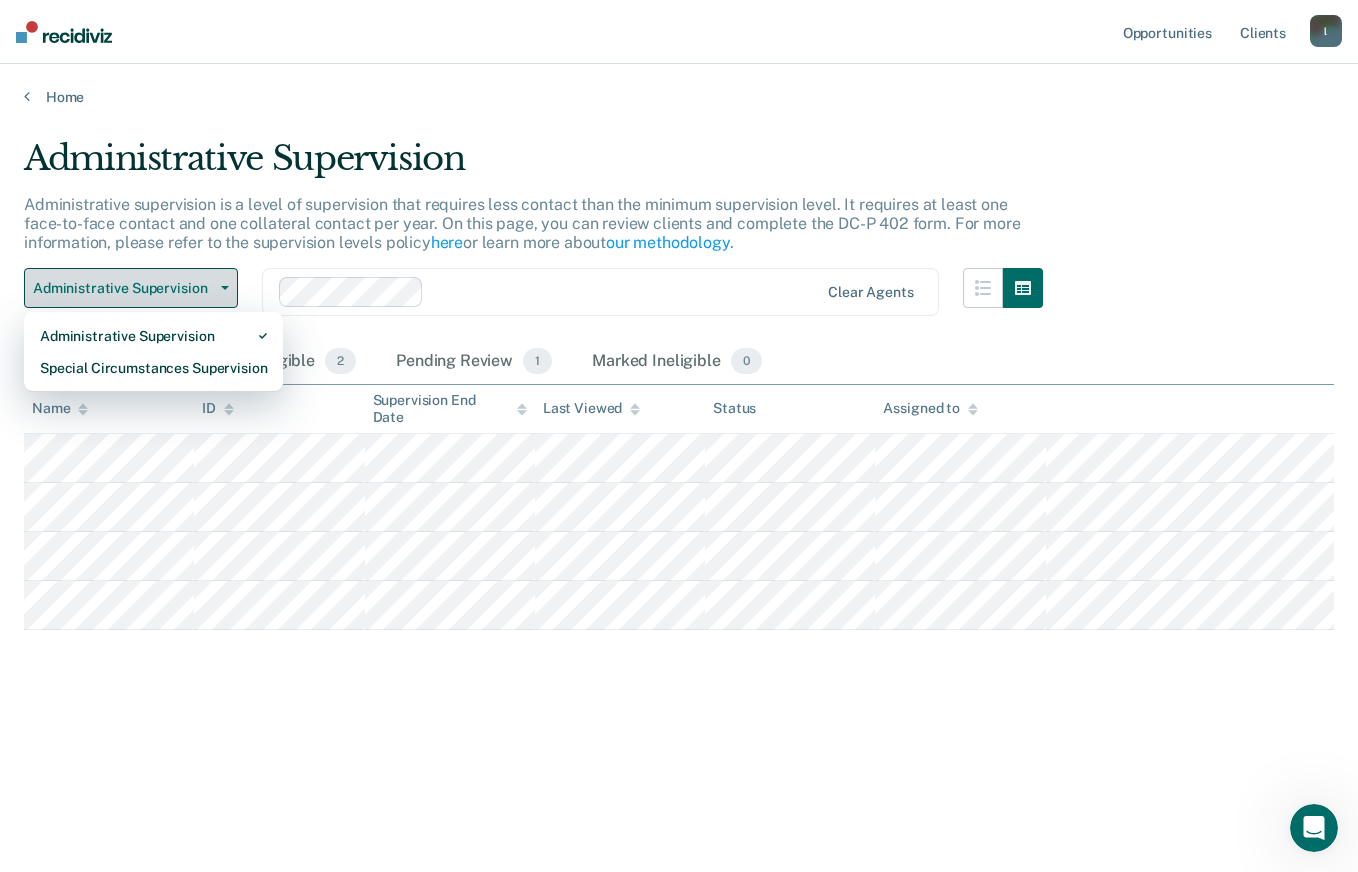 click 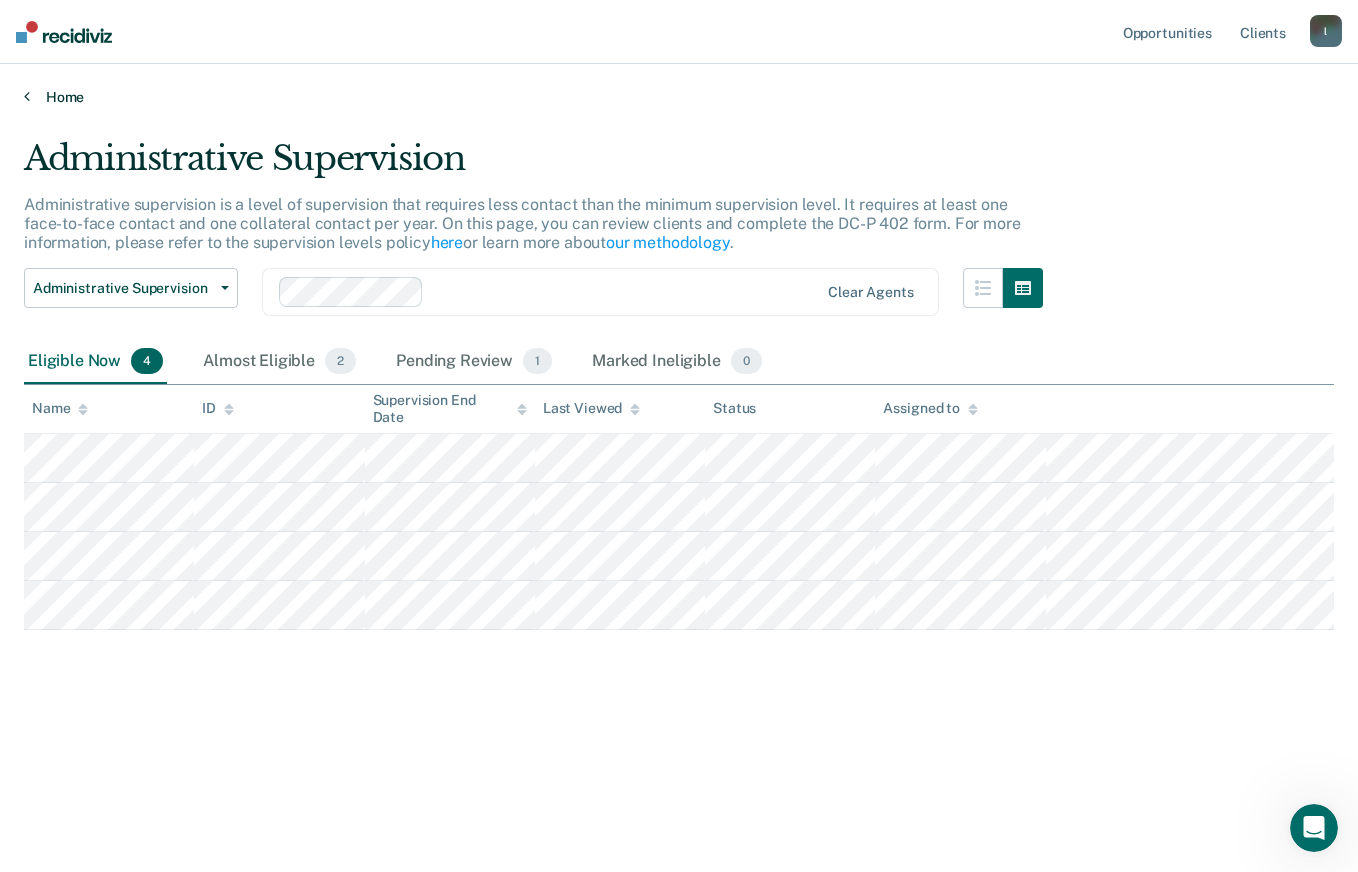 click on "Home" at bounding box center [679, 97] 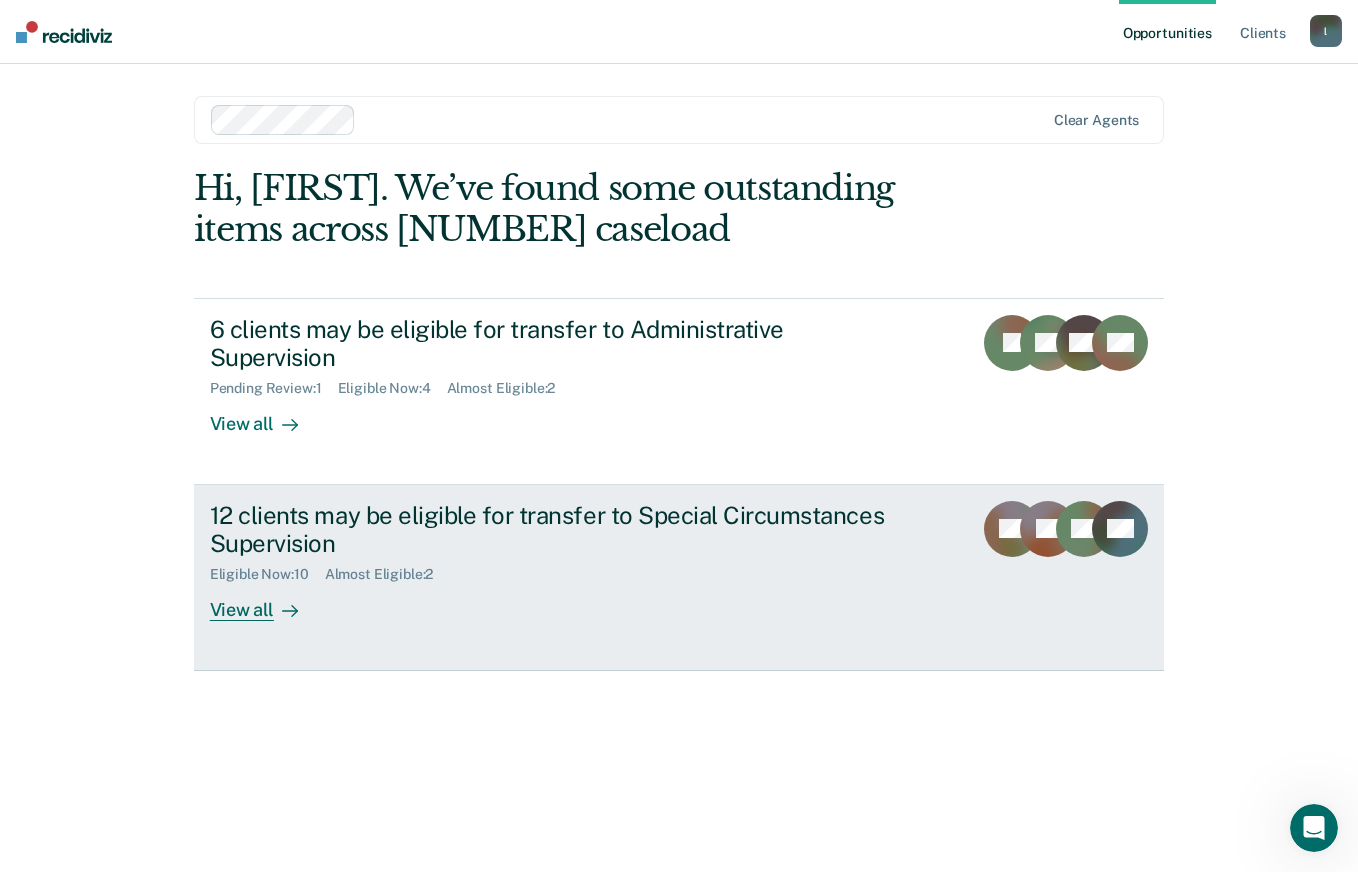click on "View all" at bounding box center [266, 602] 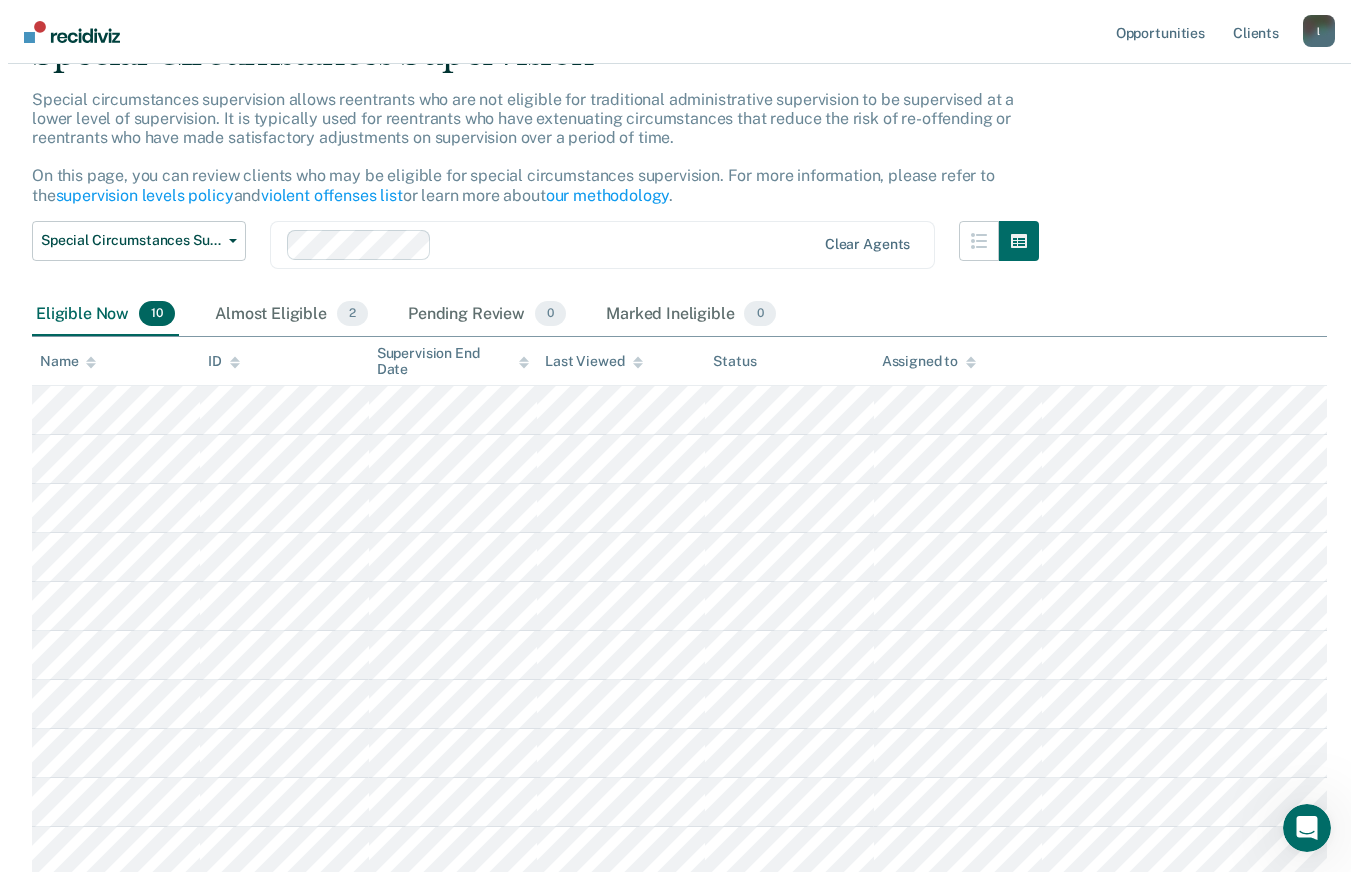 scroll, scrollTop: 0, scrollLeft: 0, axis: both 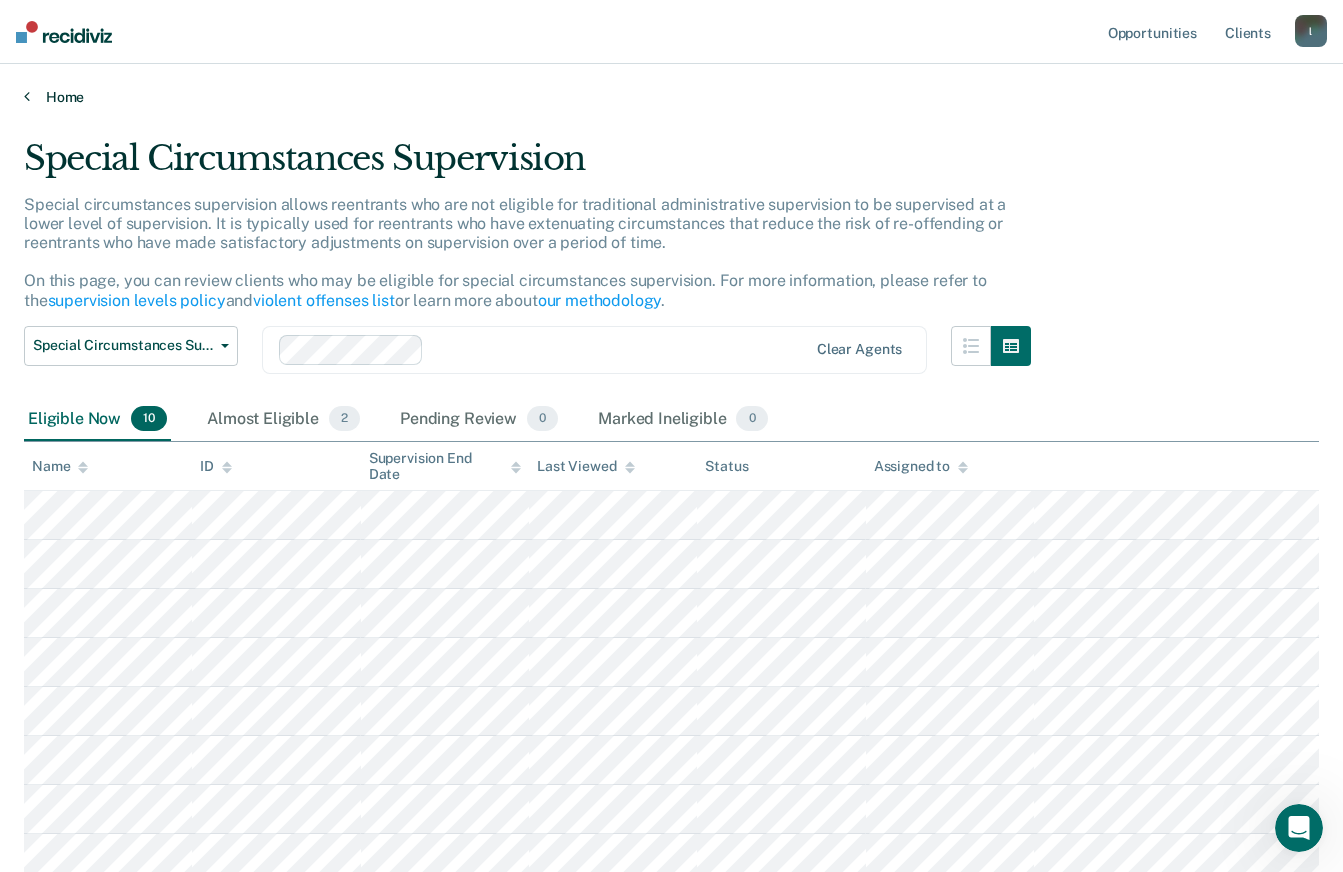 click on "Home" at bounding box center [671, 97] 